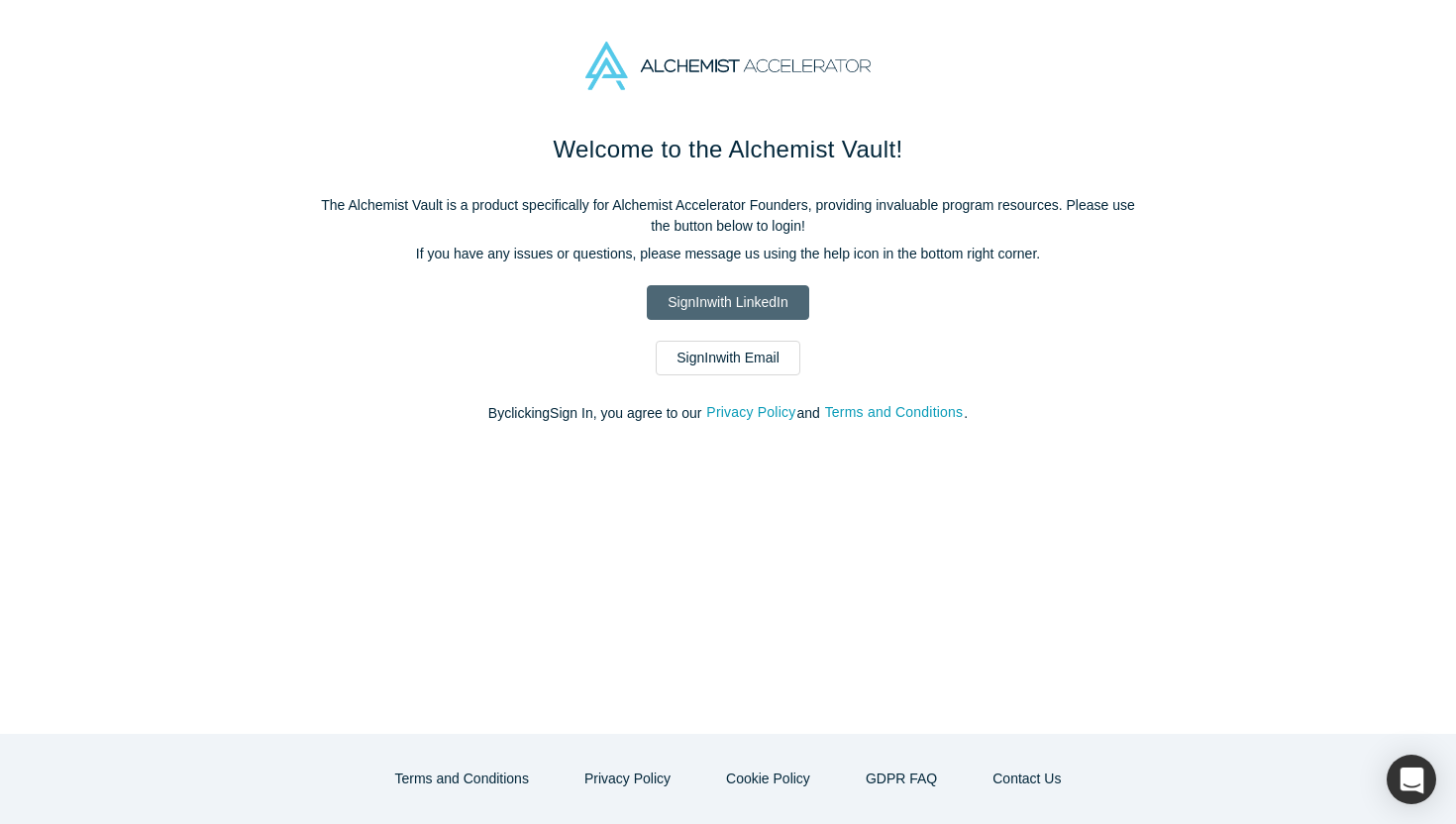 scroll, scrollTop: 0, scrollLeft: 0, axis: both 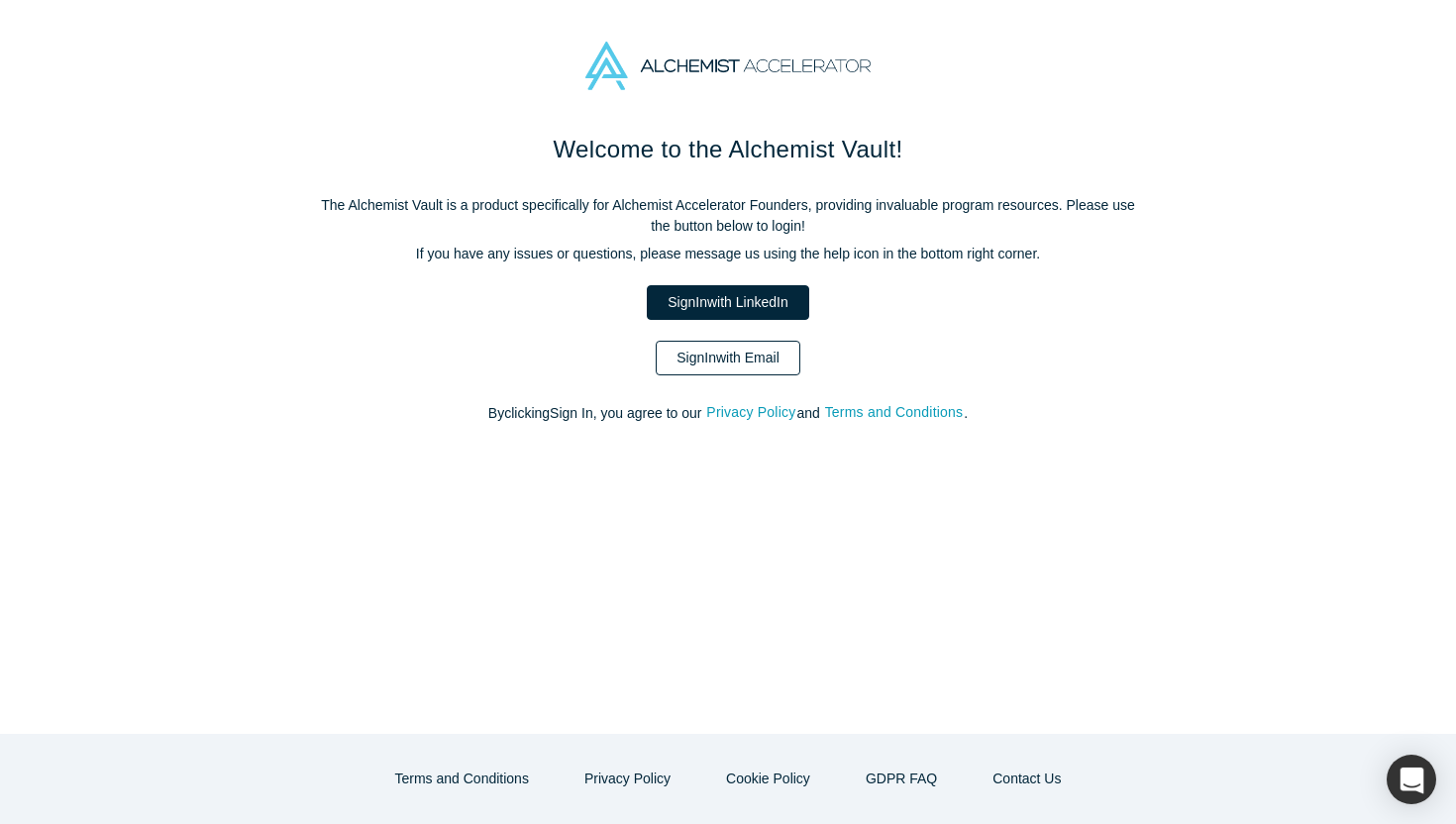 click on "Sign  In  with Email" at bounding box center [728, 358] 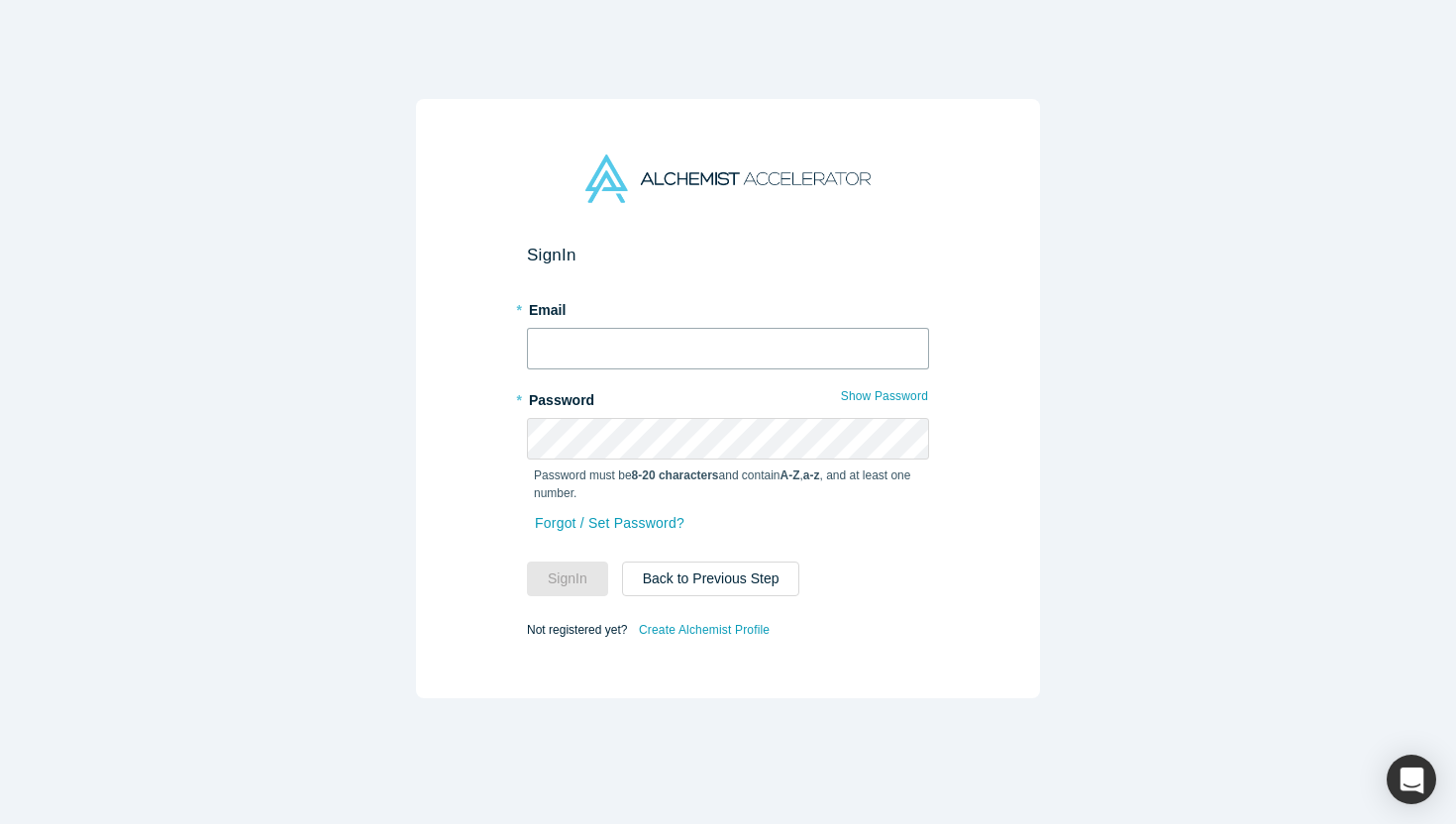click at bounding box center (728, 349) 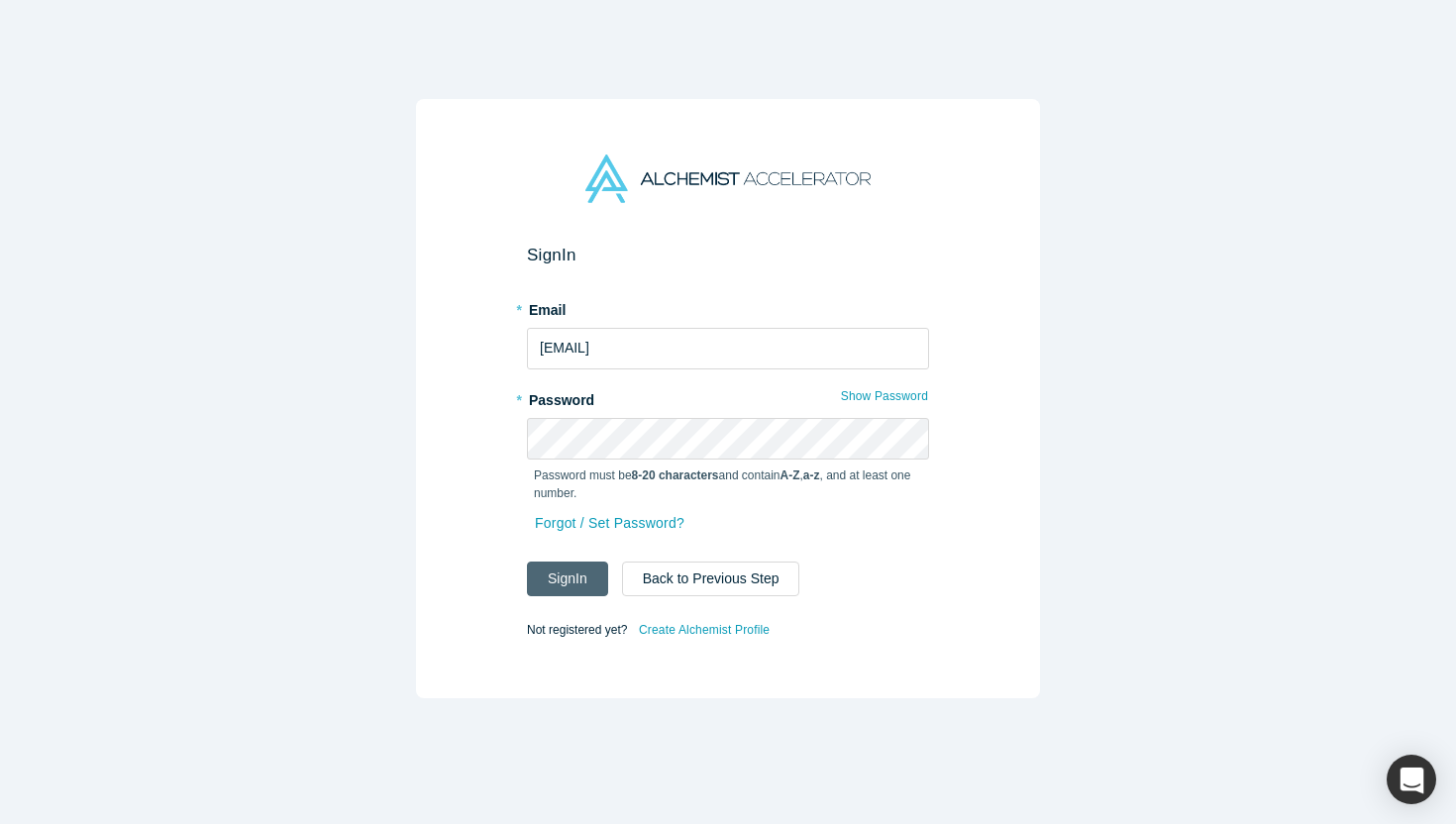 click on "Sign  In" at bounding box center (568, 578) 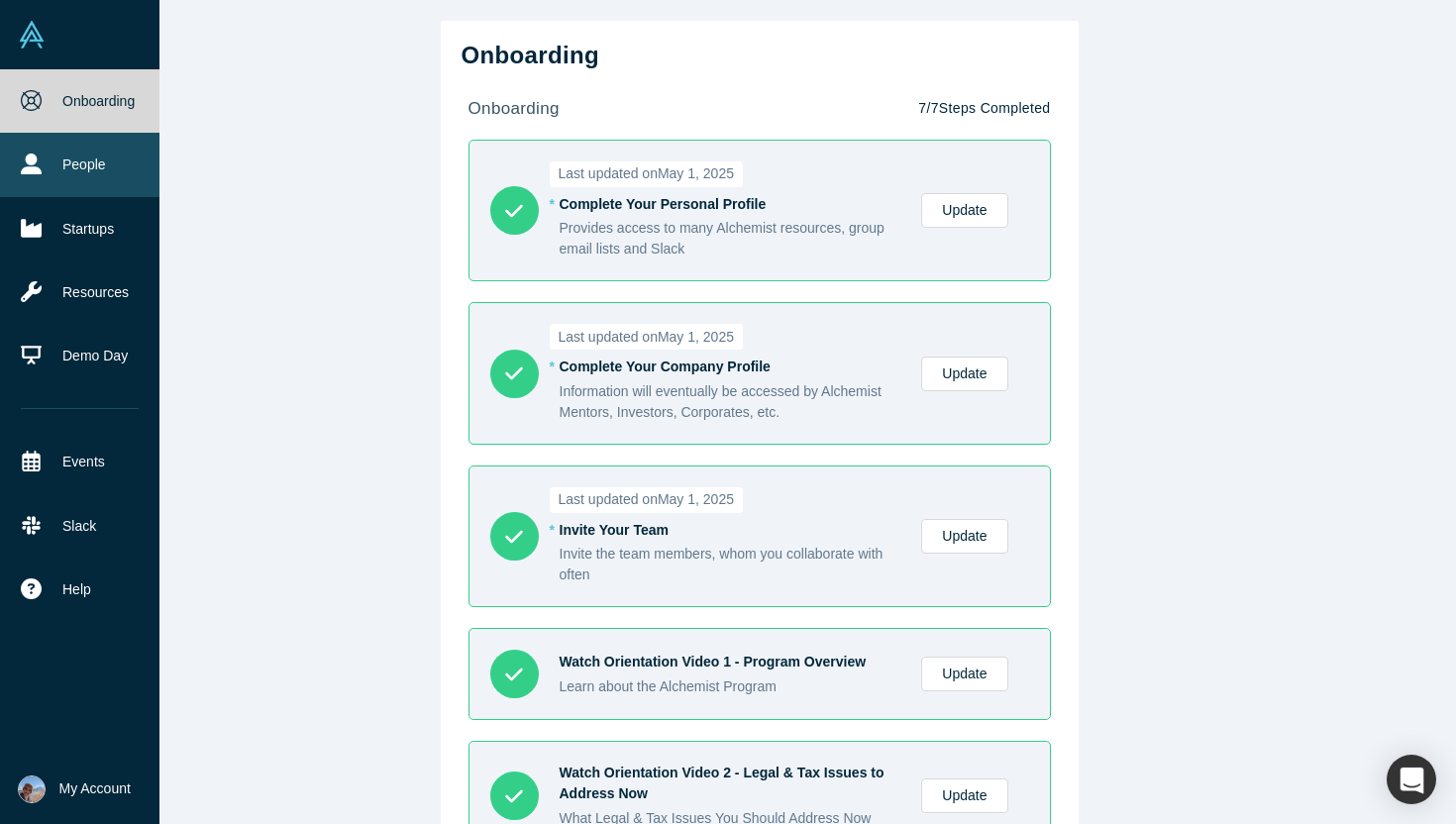 click at bounding box center (31, 163) 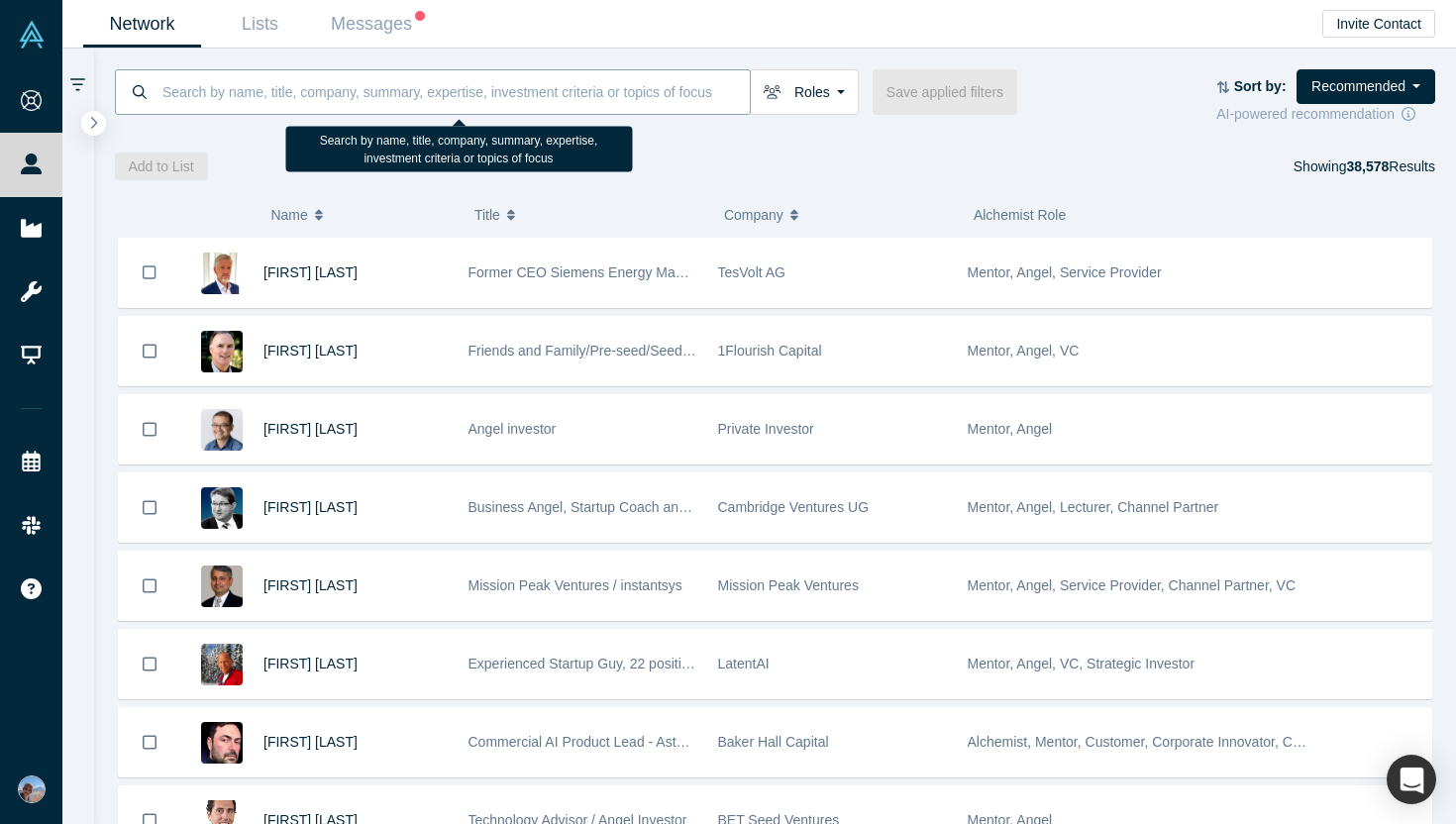 click at bounding box center [455, 91] 